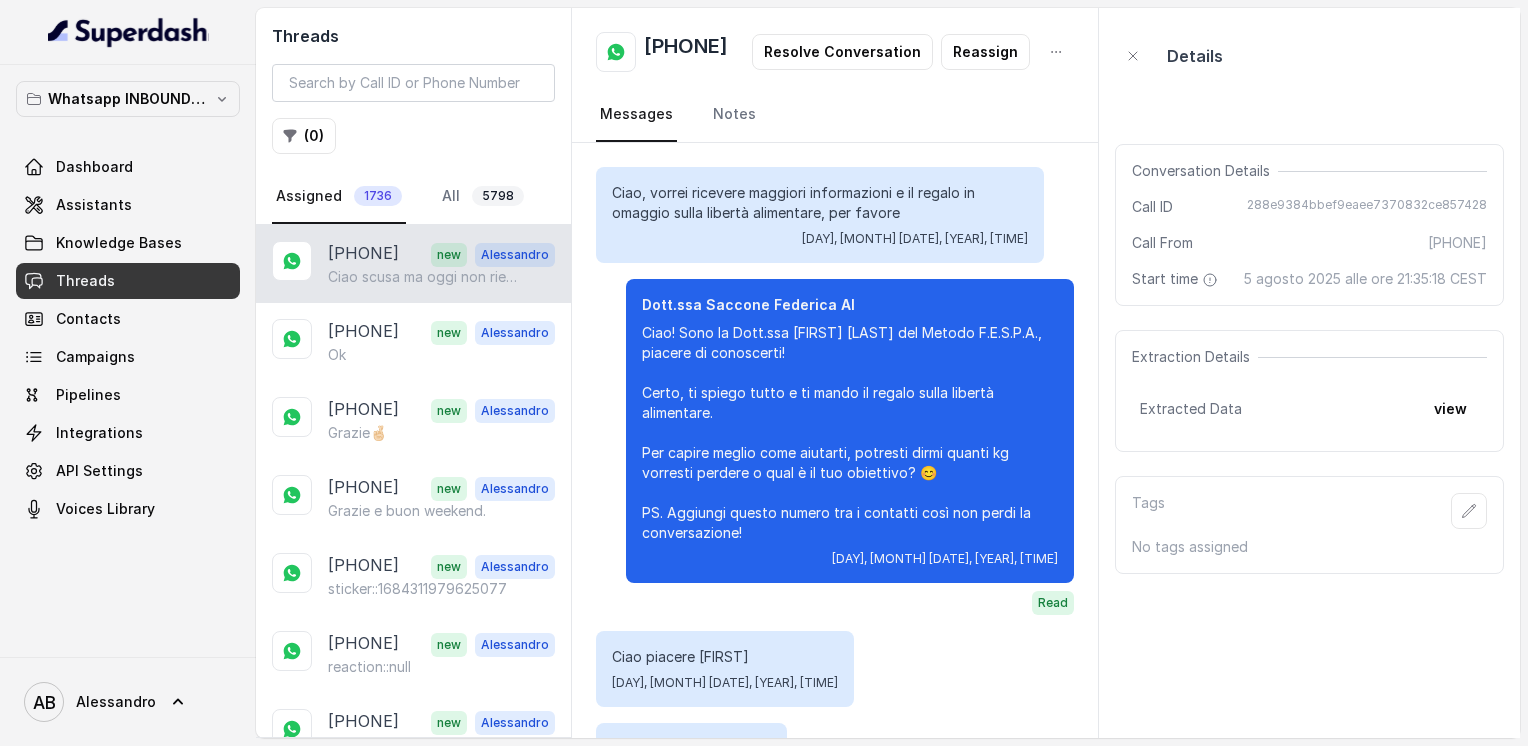 scroll, scrollTop: 0, scrollLeft: 0, axis: both 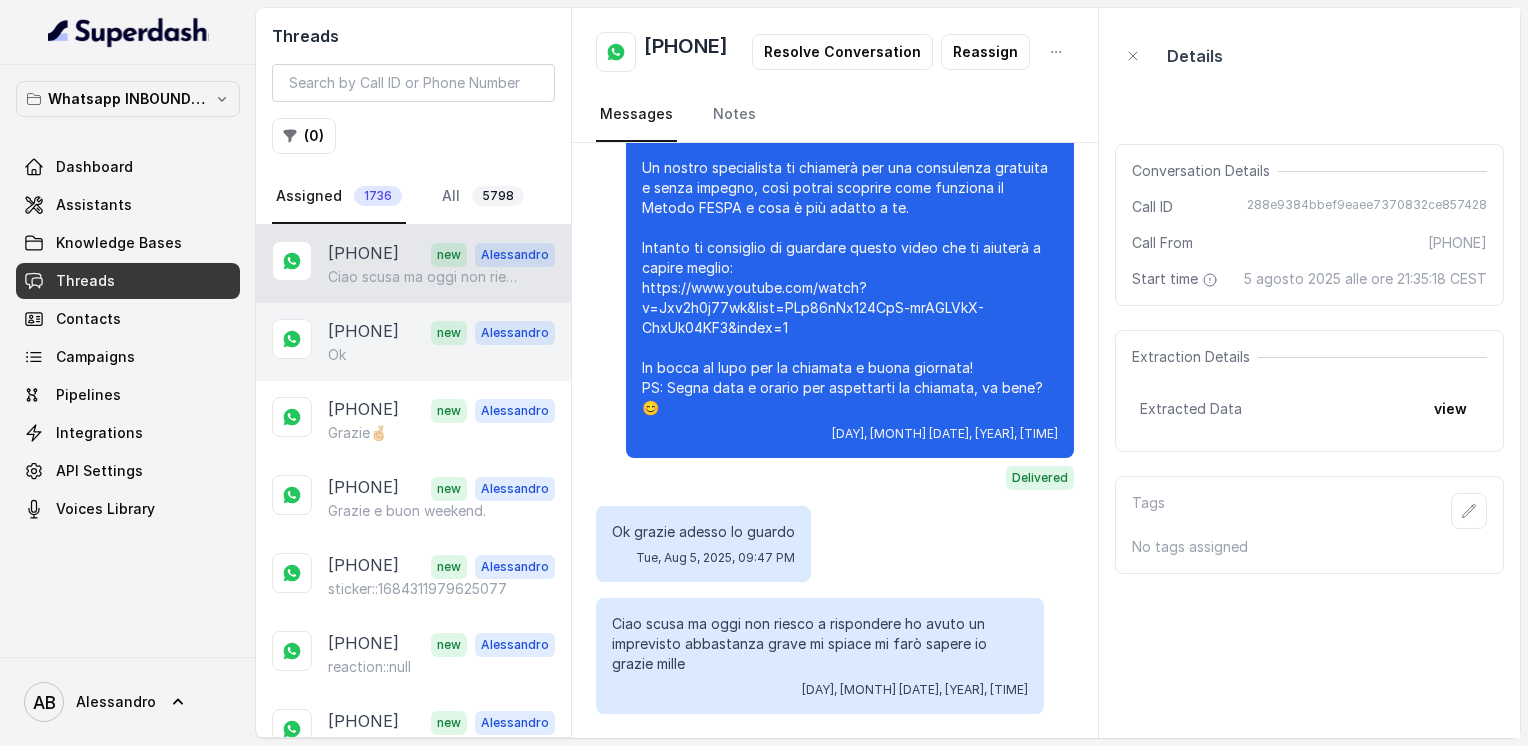 click on "[PHONE]" at bounding box center [363, 332] 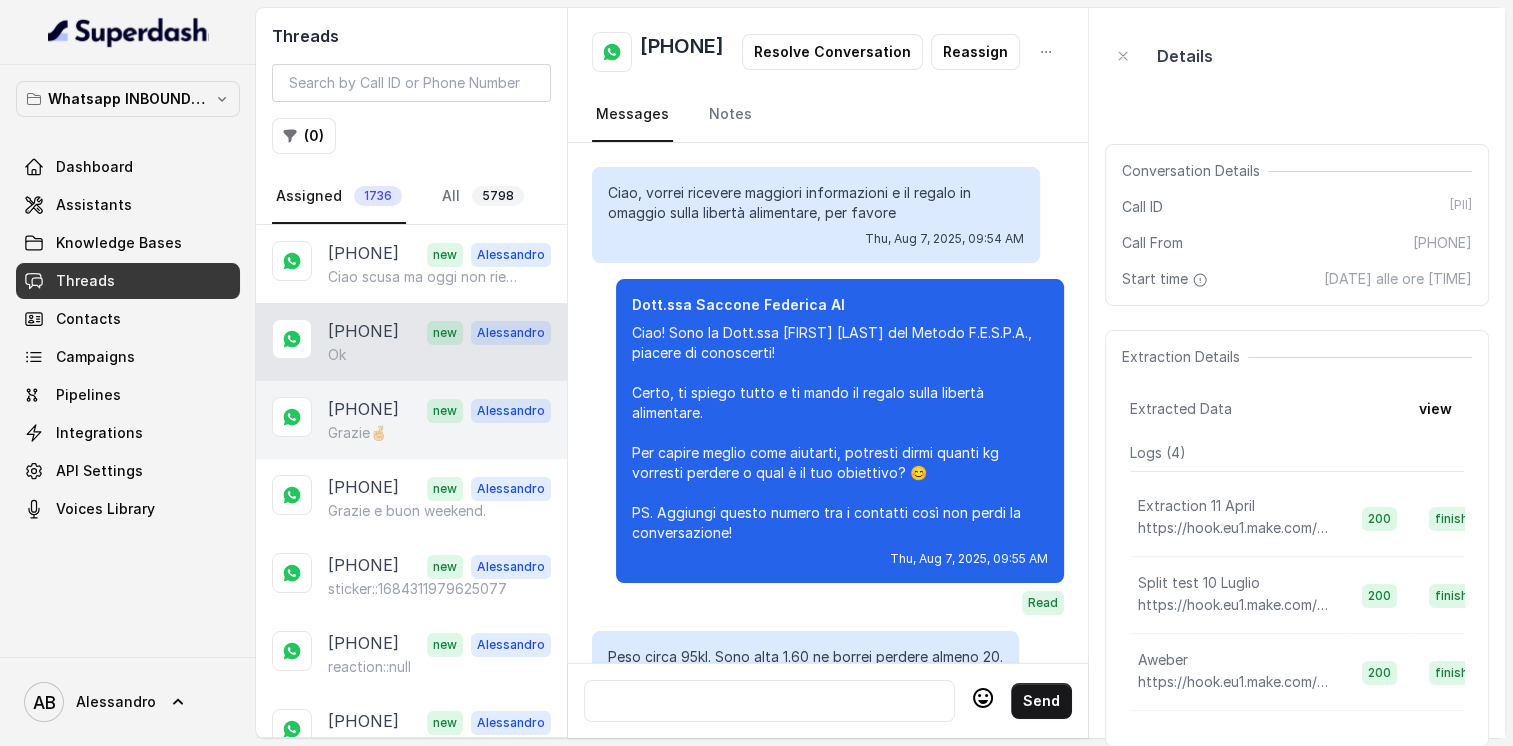 scroll, scrollTop: 2872, scrollLeft: 0, axis: vertical 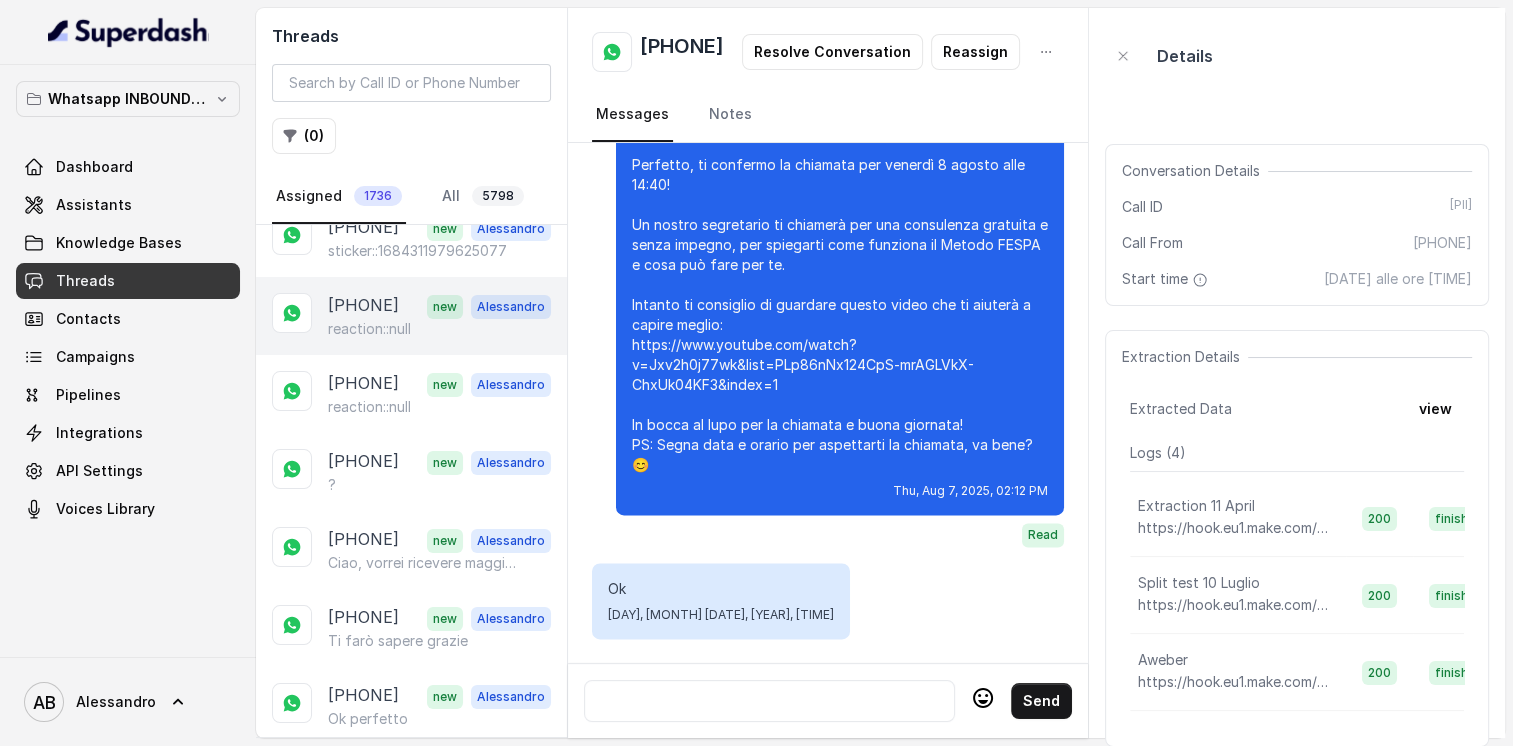 click on "reaction::null" at bounding box center [439, 329] 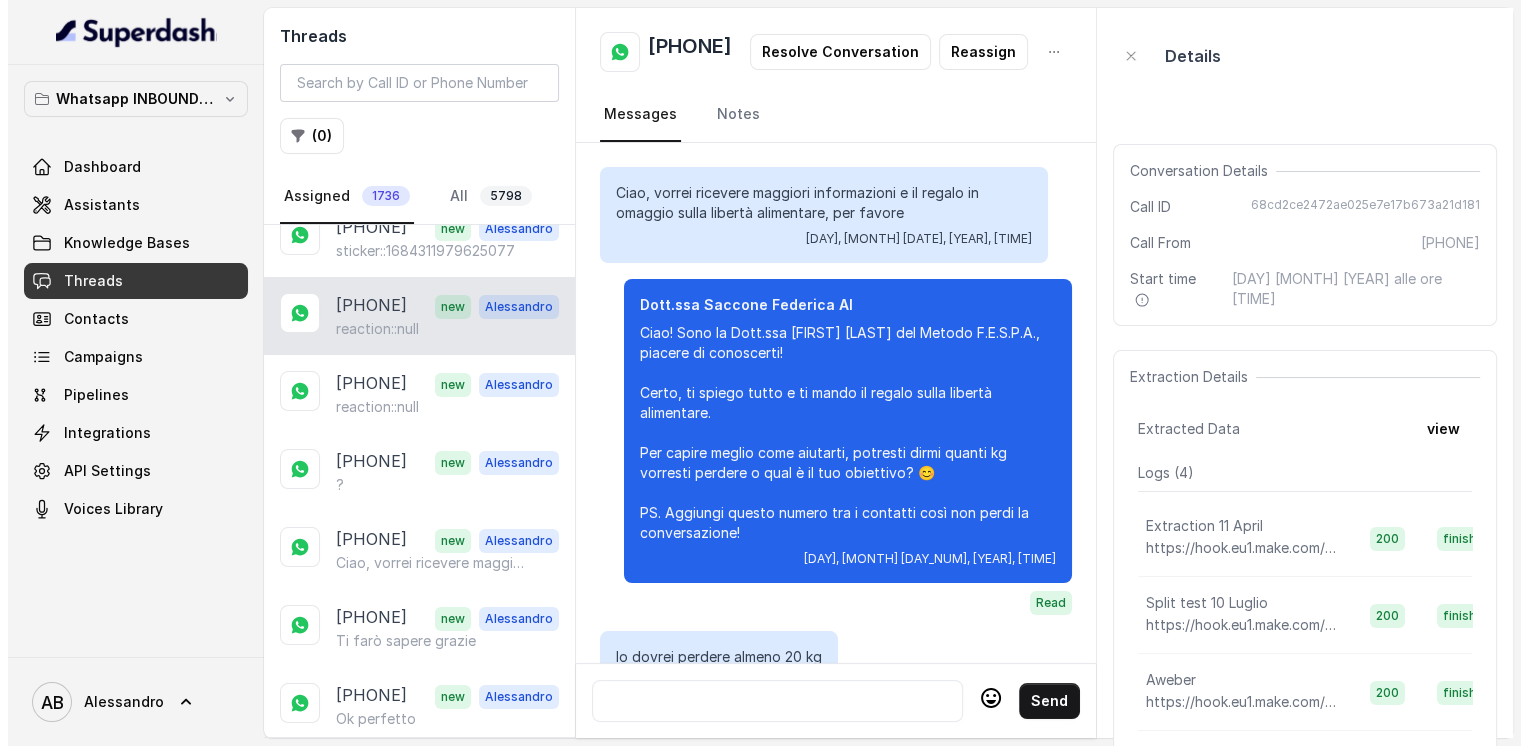 scroll, scrollTop: 1304, scrollLeft: 0, axis: vertical 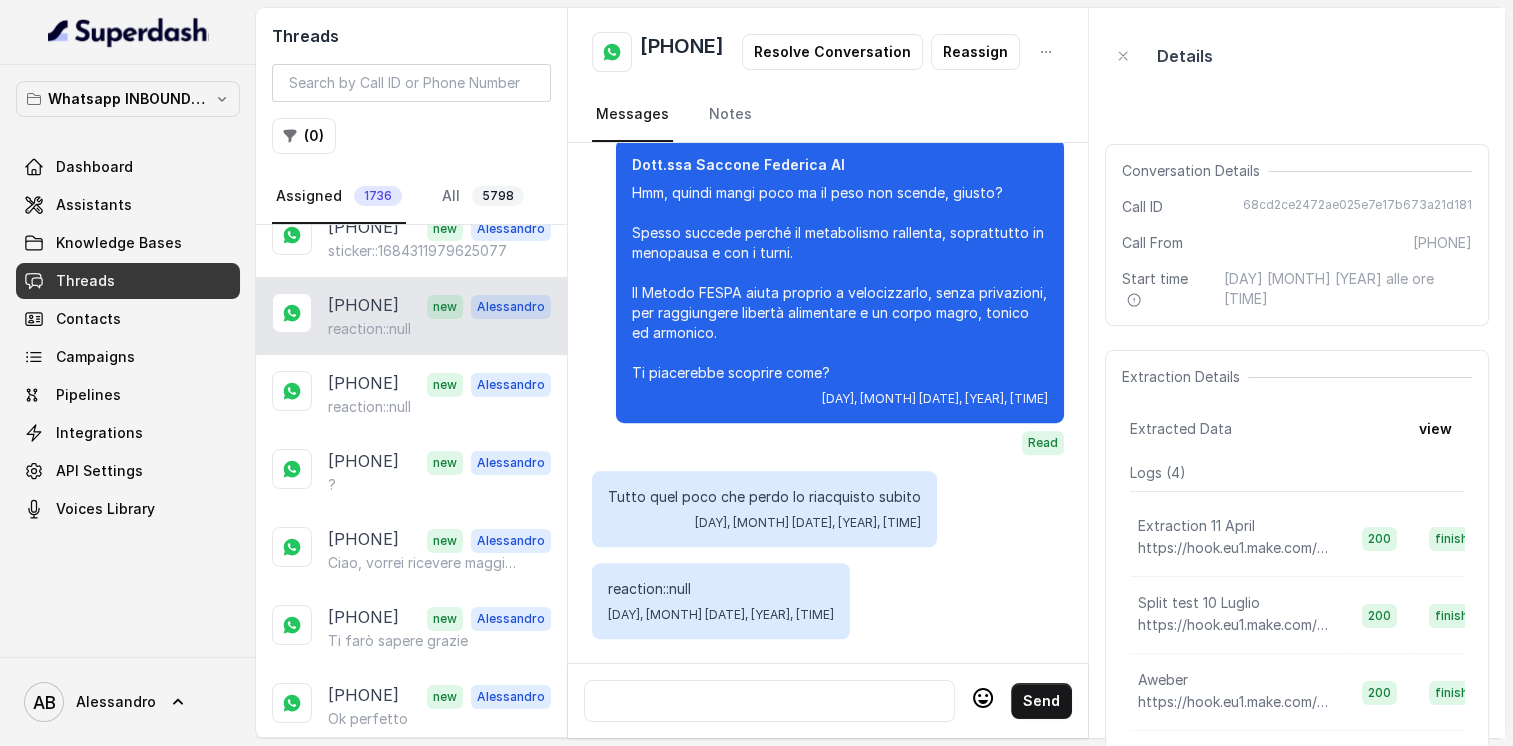 click at bounding box center (769, 701) 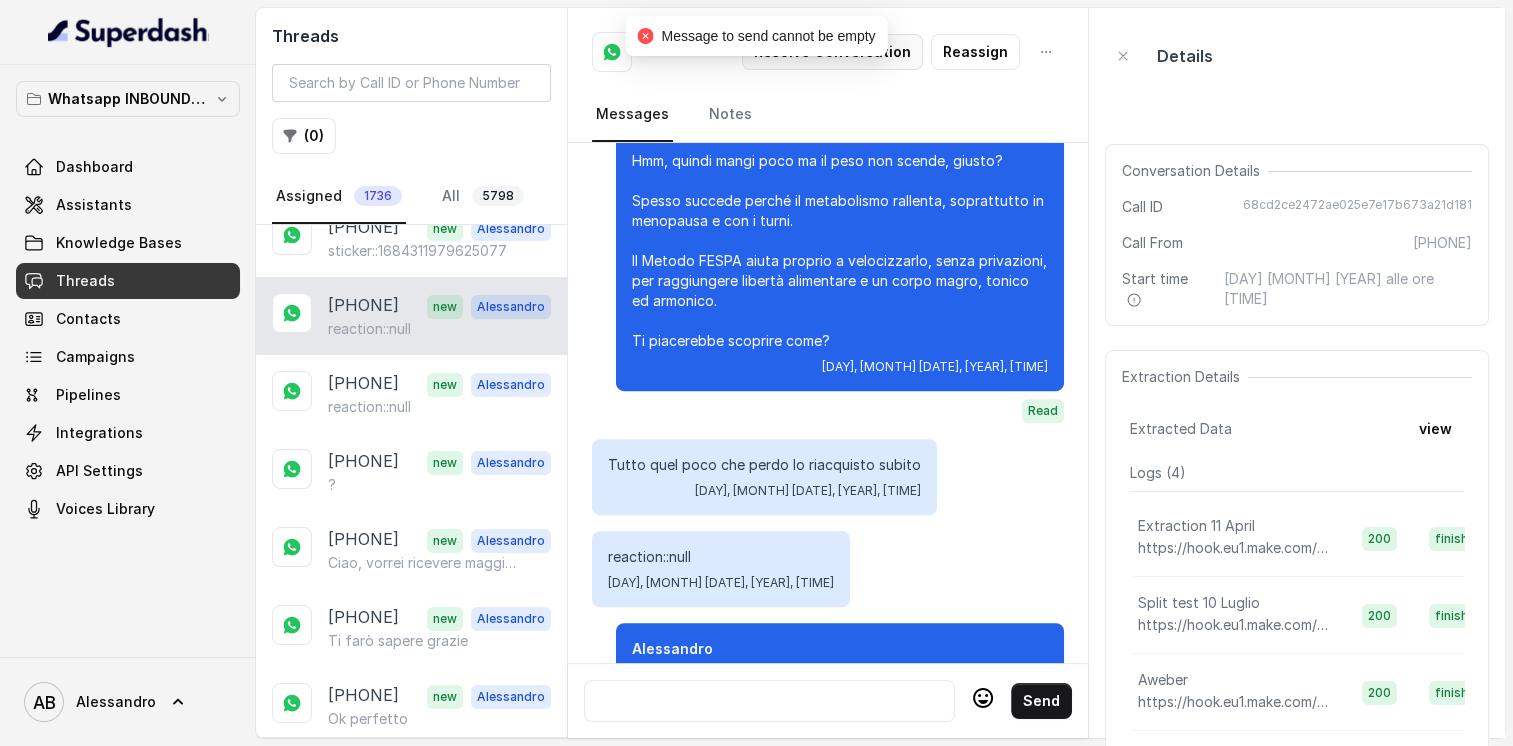 click on "Resolve Conversation" at bounding box center (832, 52) 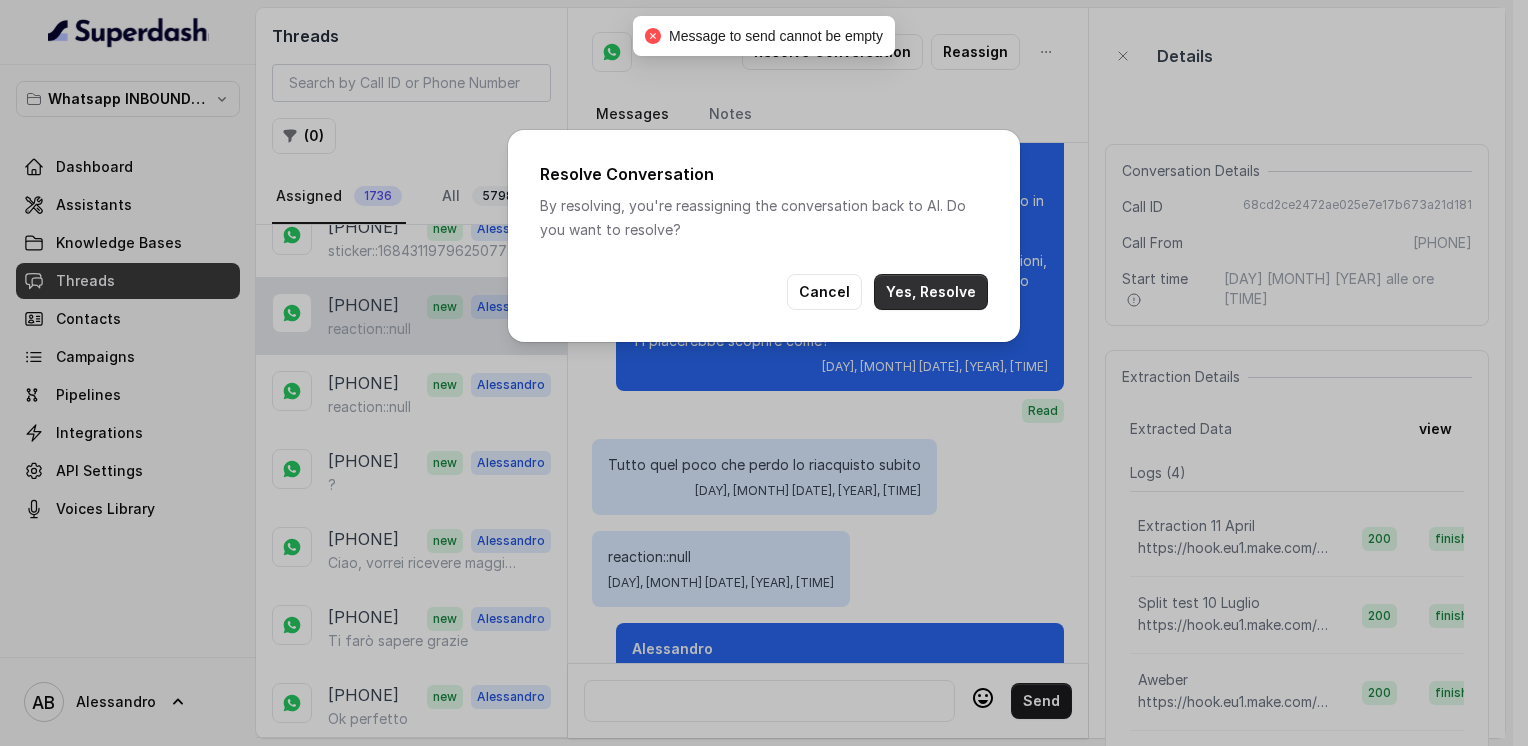 click on "Yes, Resolve" at bounding box center [931, 292] 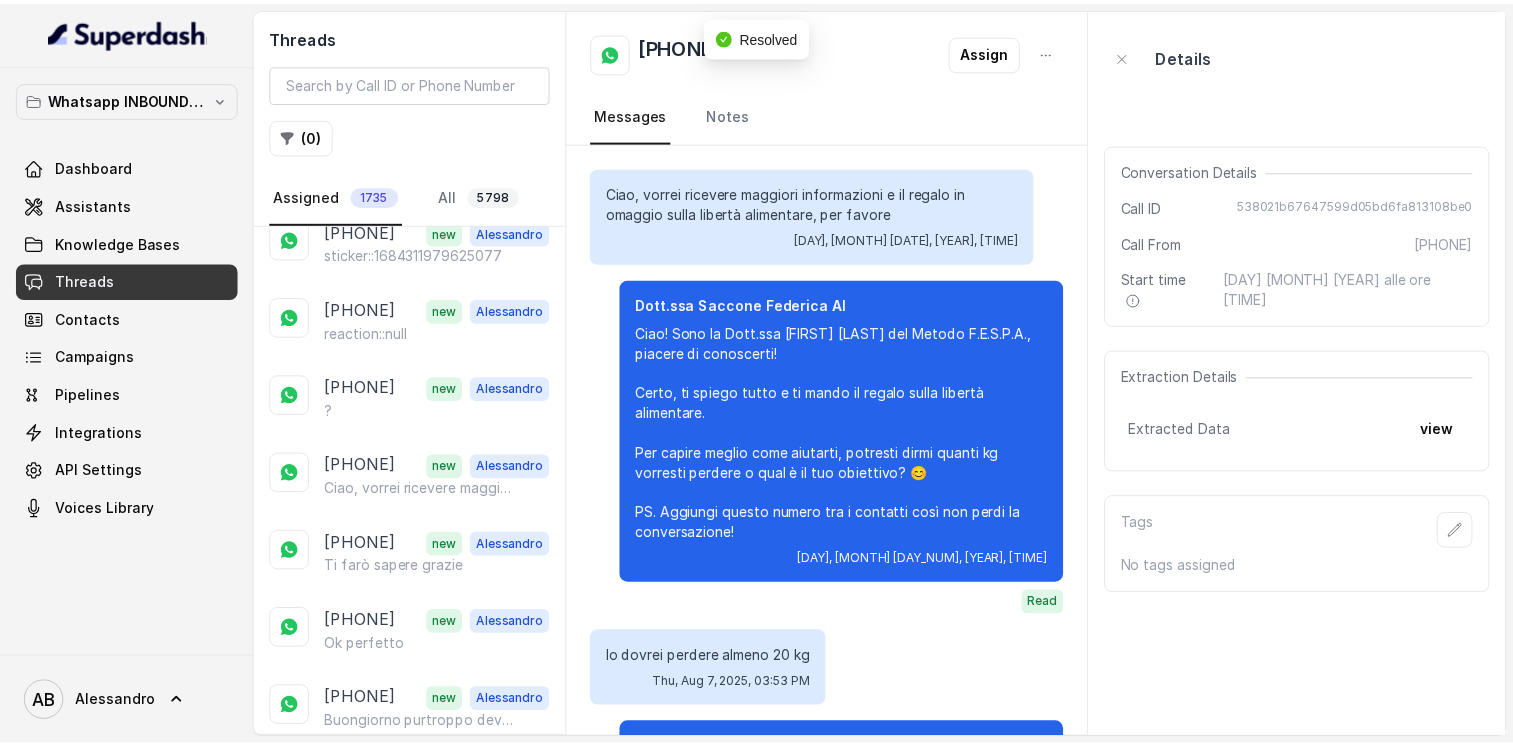 scroll, scrollTop: 1368, scrollLeft: 0, axis: vertical 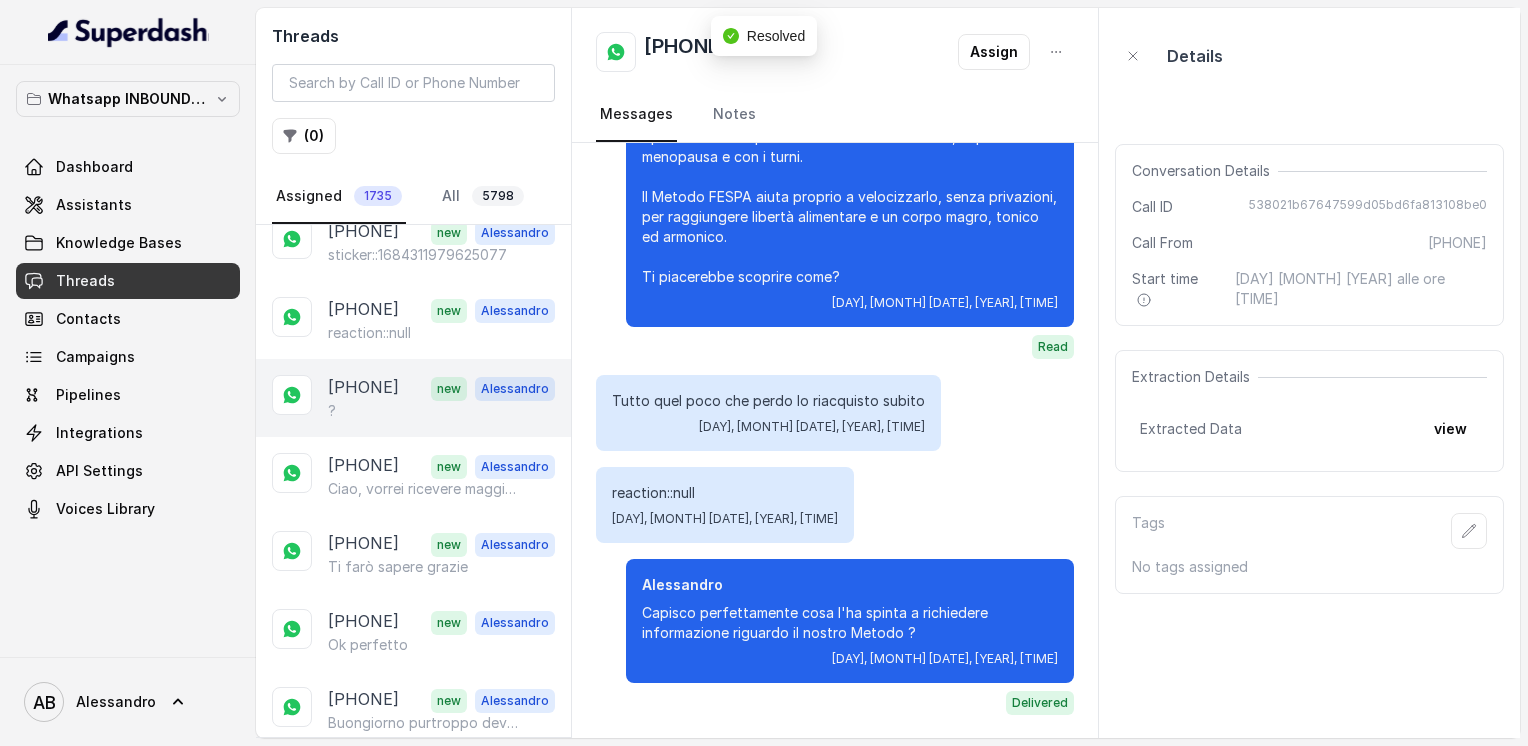 click on "[PHONE] new Alessandro ?" at bounding box center (413, 398) 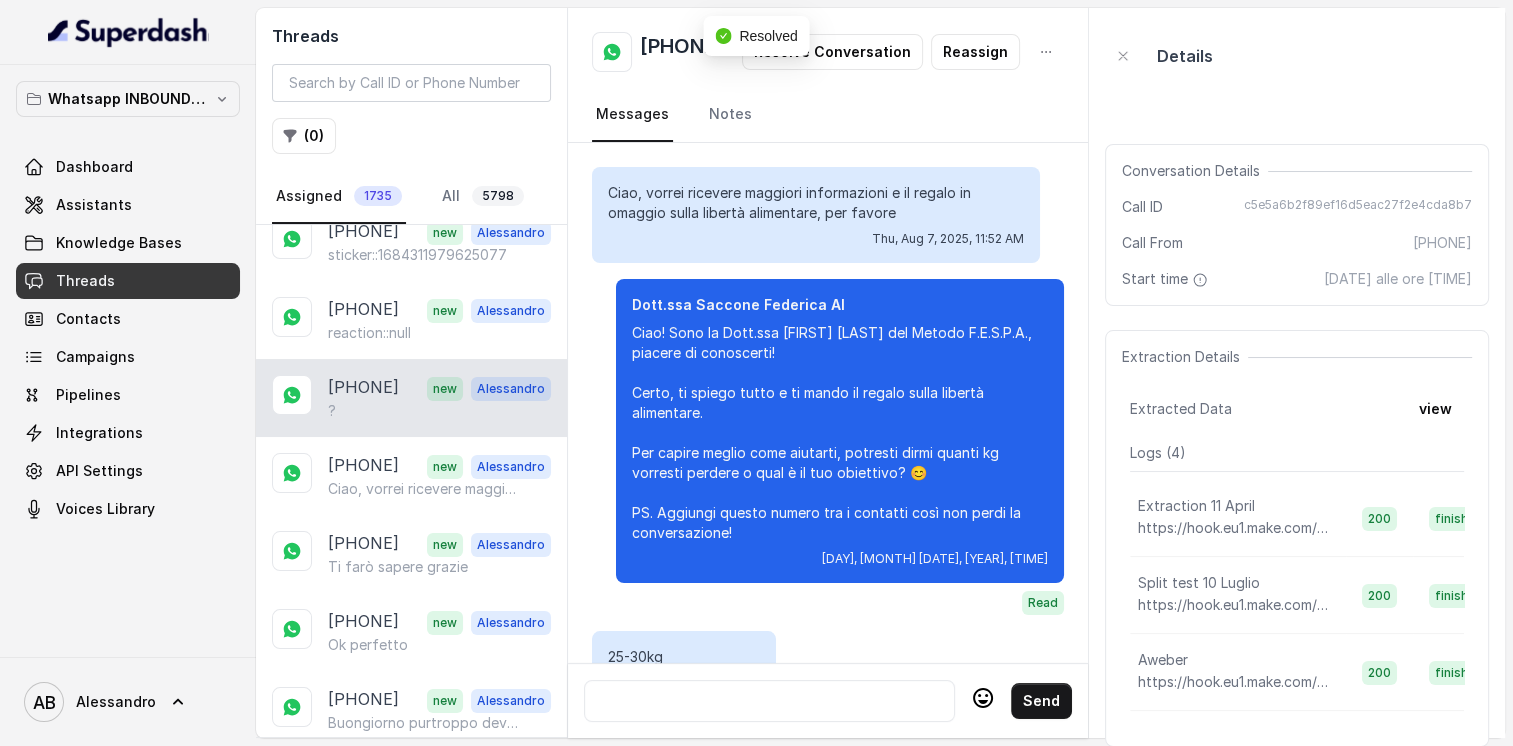 scroll, scrollTop: 2644, scrollLeft: 0, axis: vertical 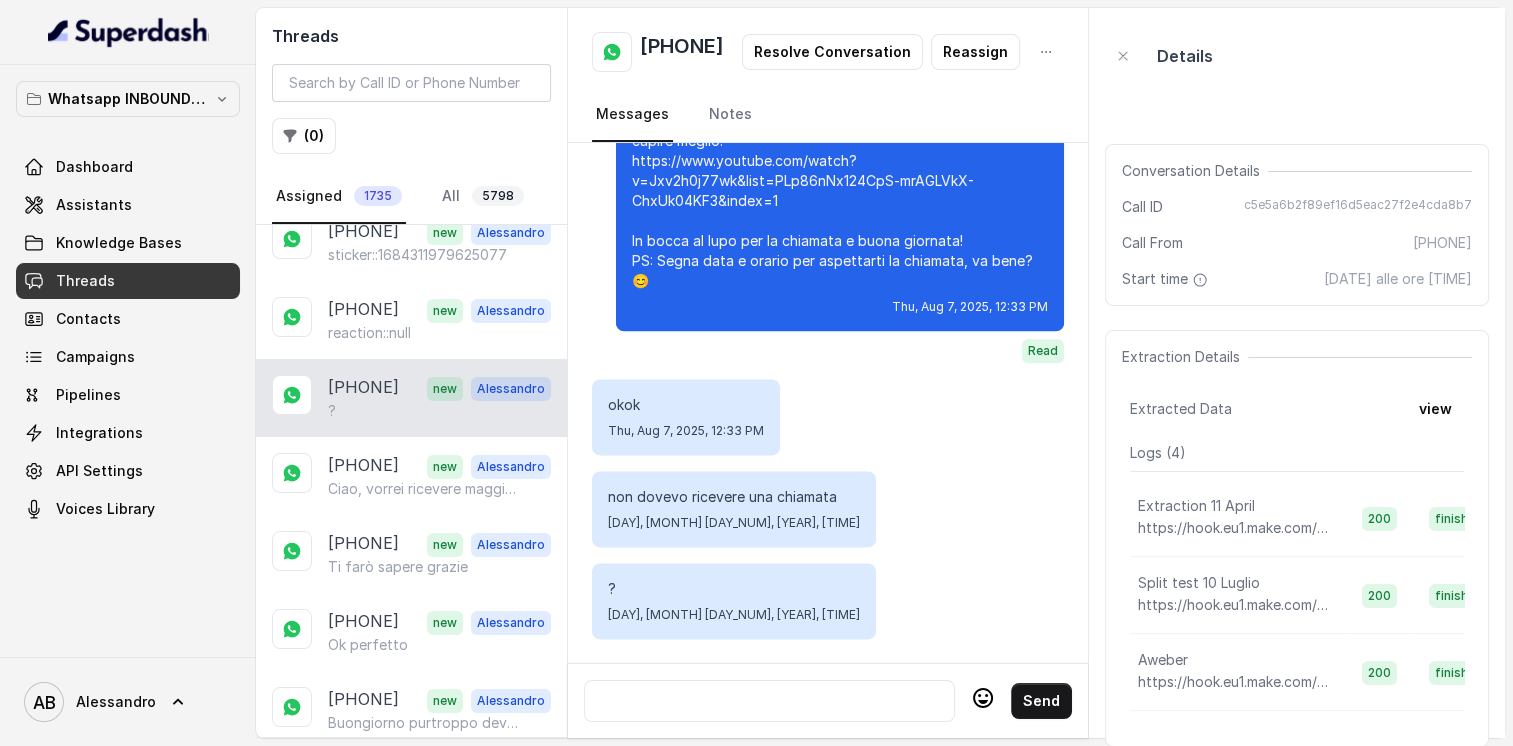 click at bounding box center (769, 701) 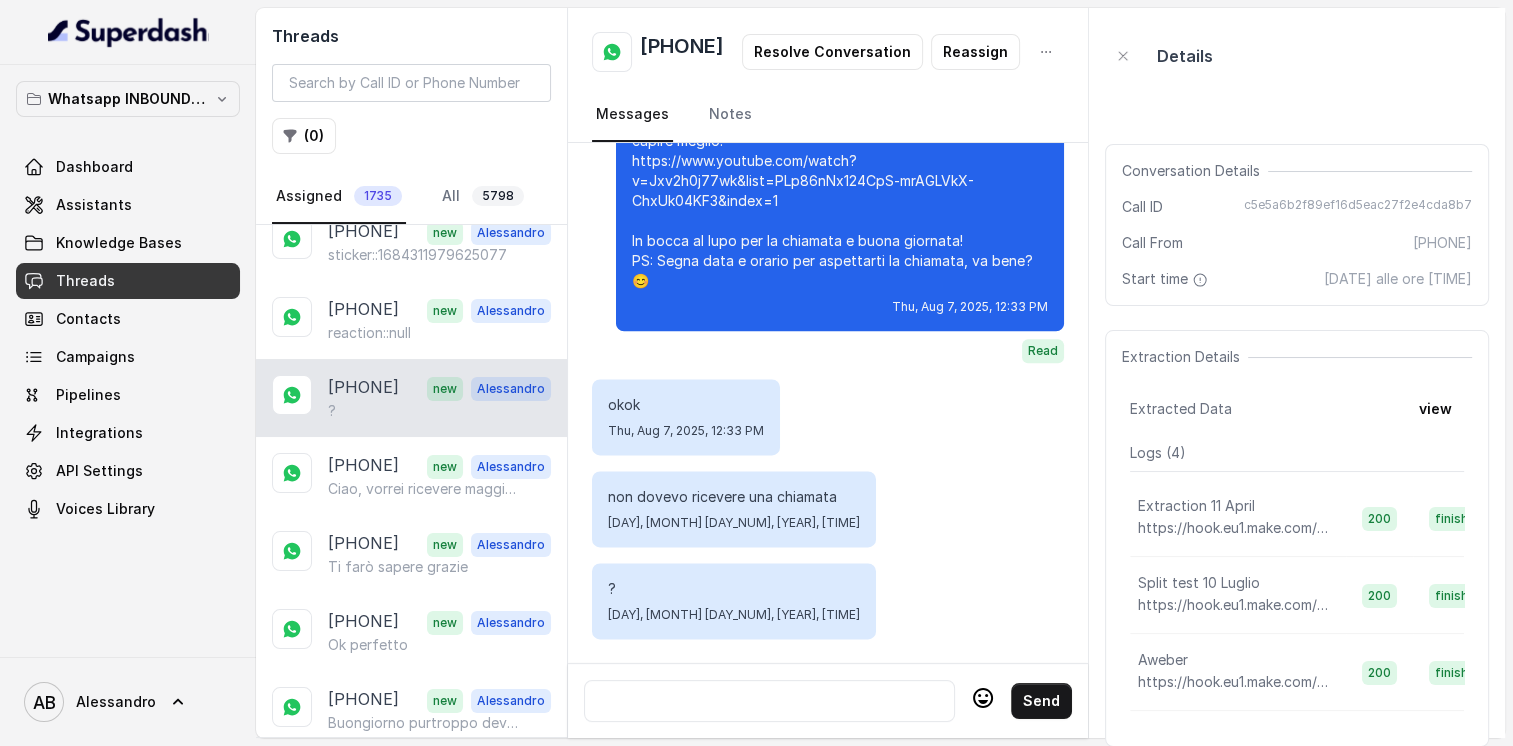 click on "[PHONE]" at bounding box center [682, 52] 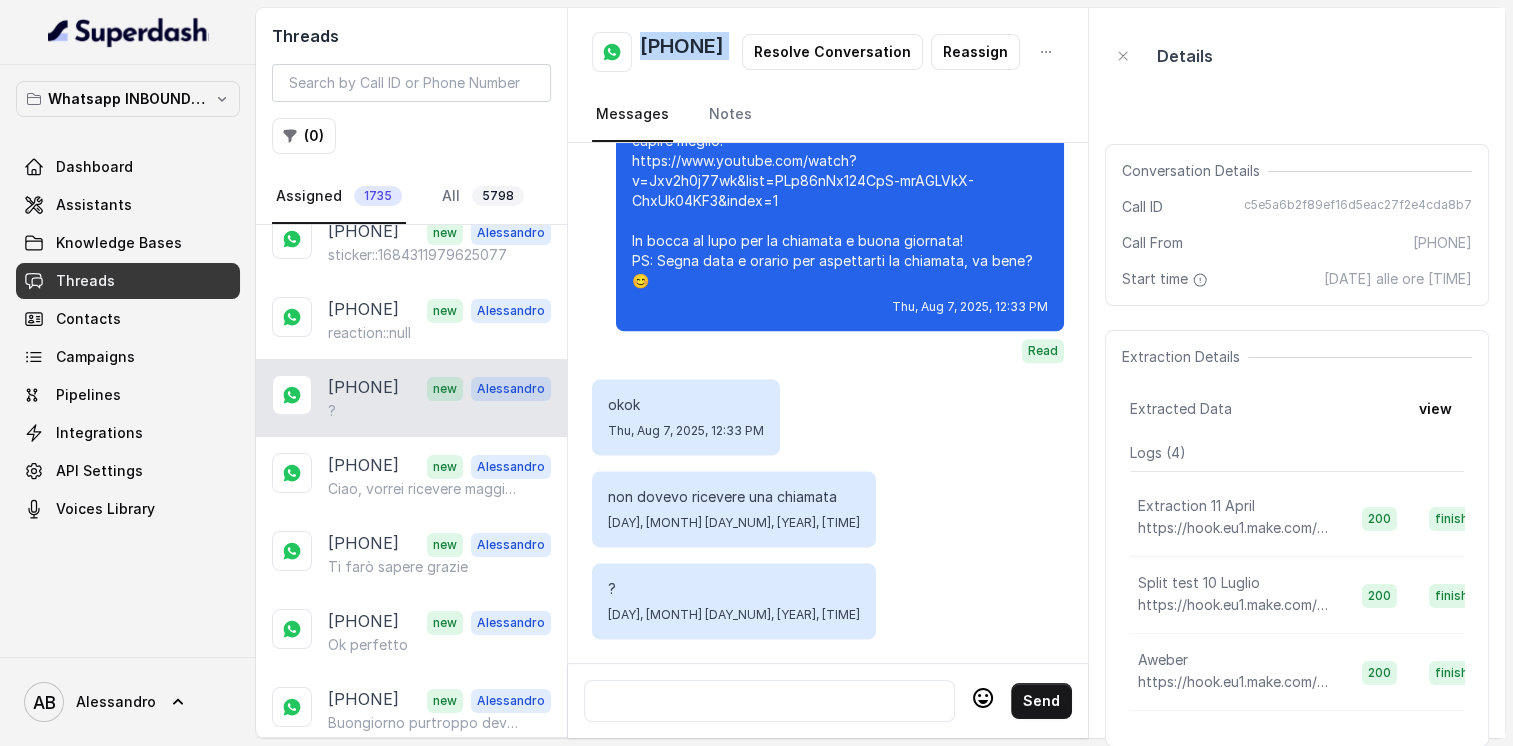 click on "[PHONE]" at bounding box center [682, 52] 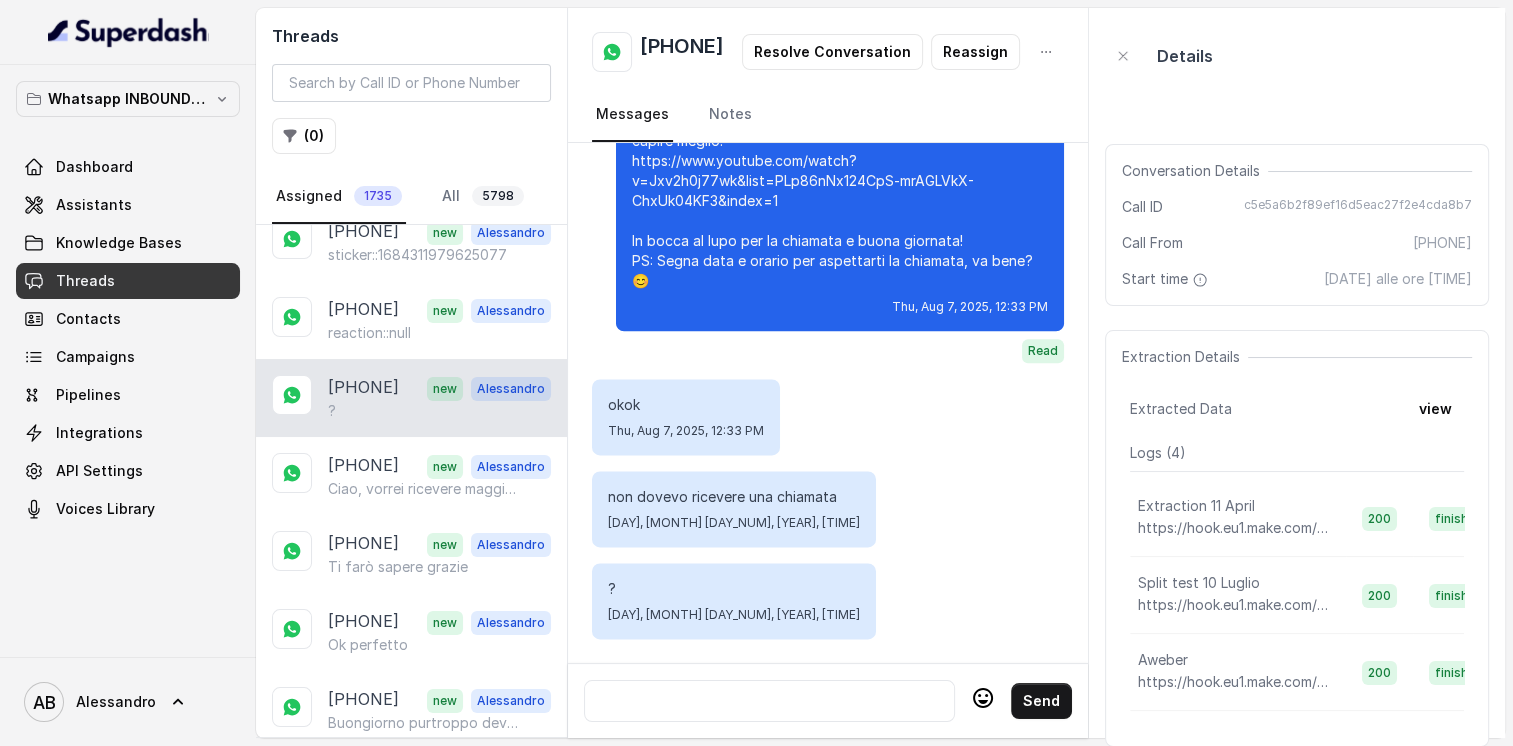 click at bounding box center [769, 701] 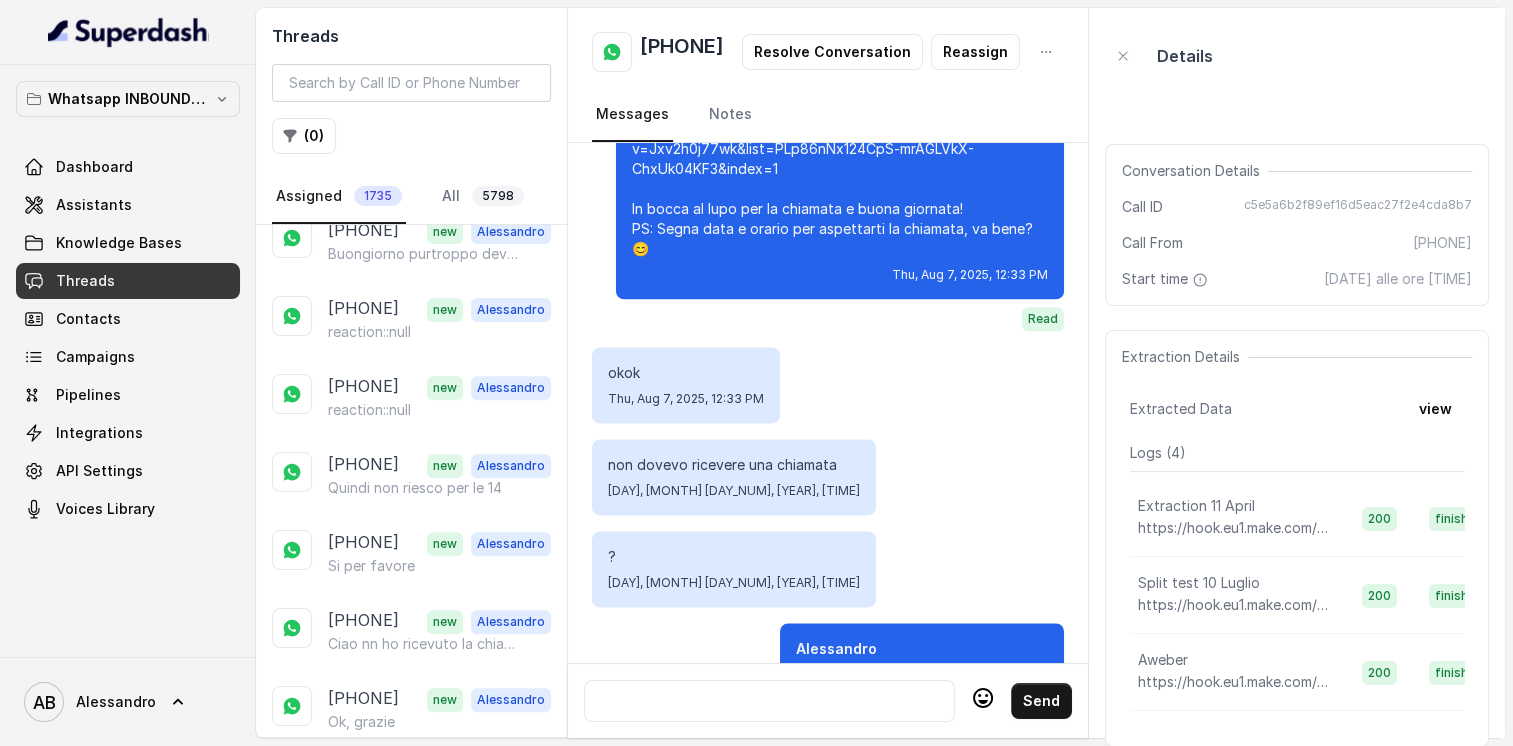 scroll, scrollTop: 841, scrollLeft: 0, axis: vertical 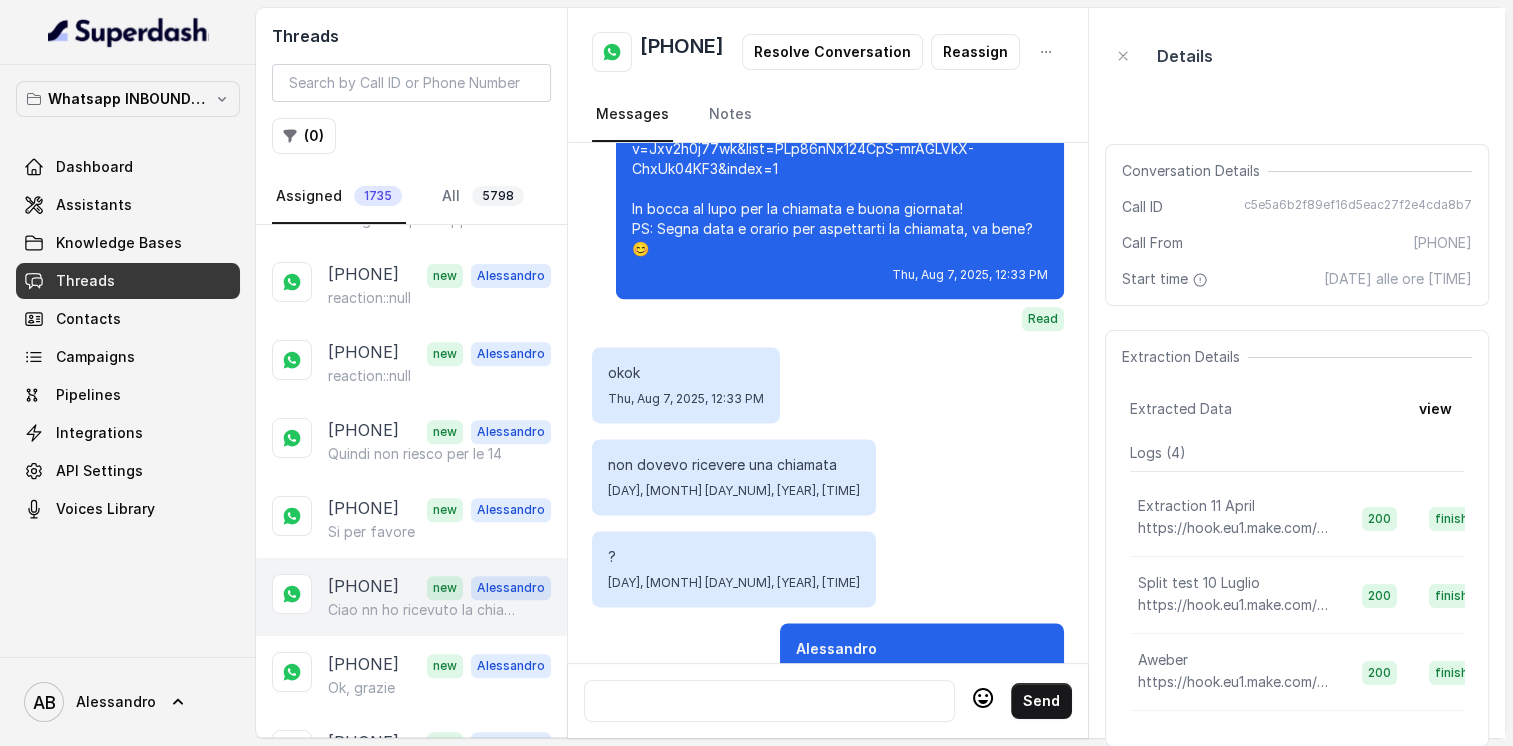 click on "[PHONE]" at bounding box center [363, 587] 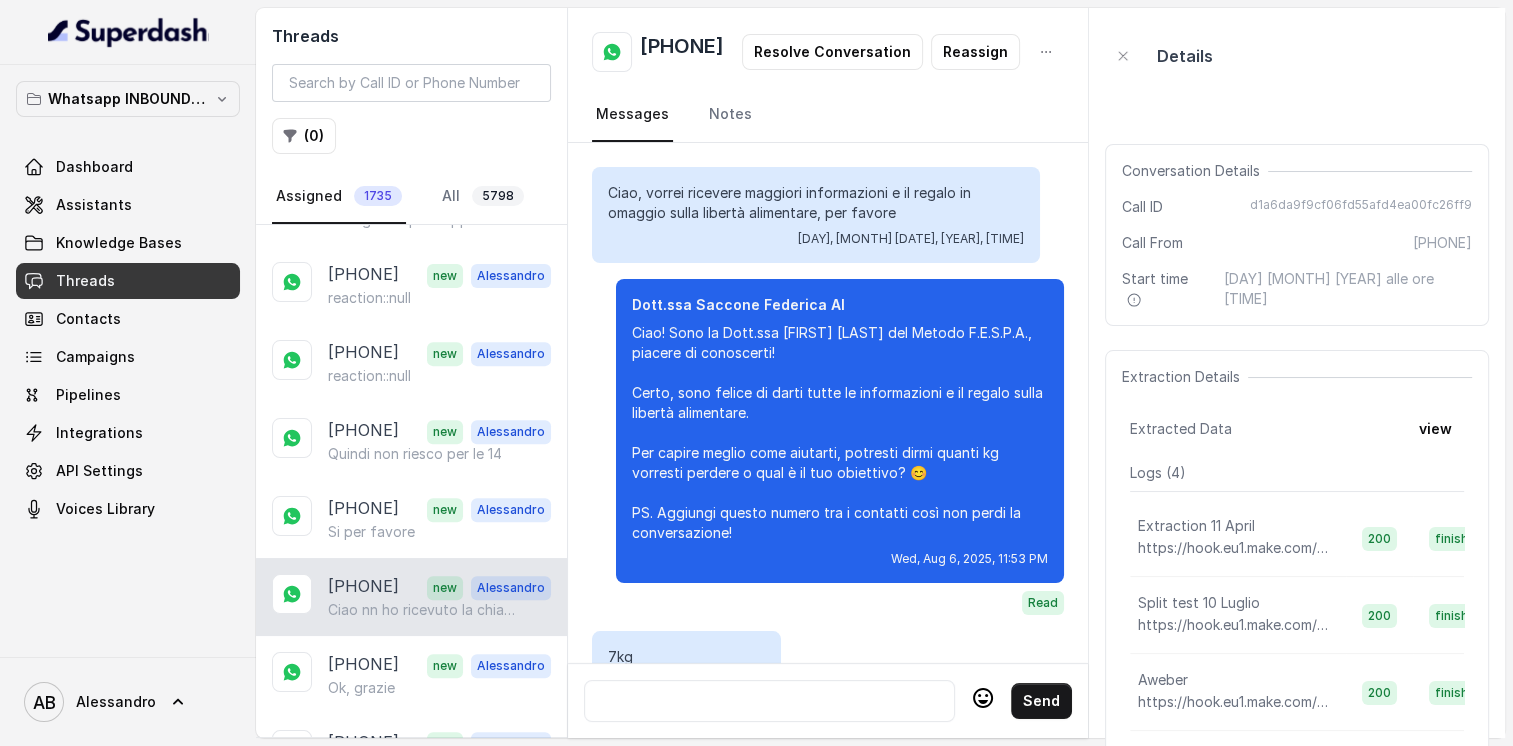 scroll, scrollTop: 2084, scrollLeft: 0, axis: vertical 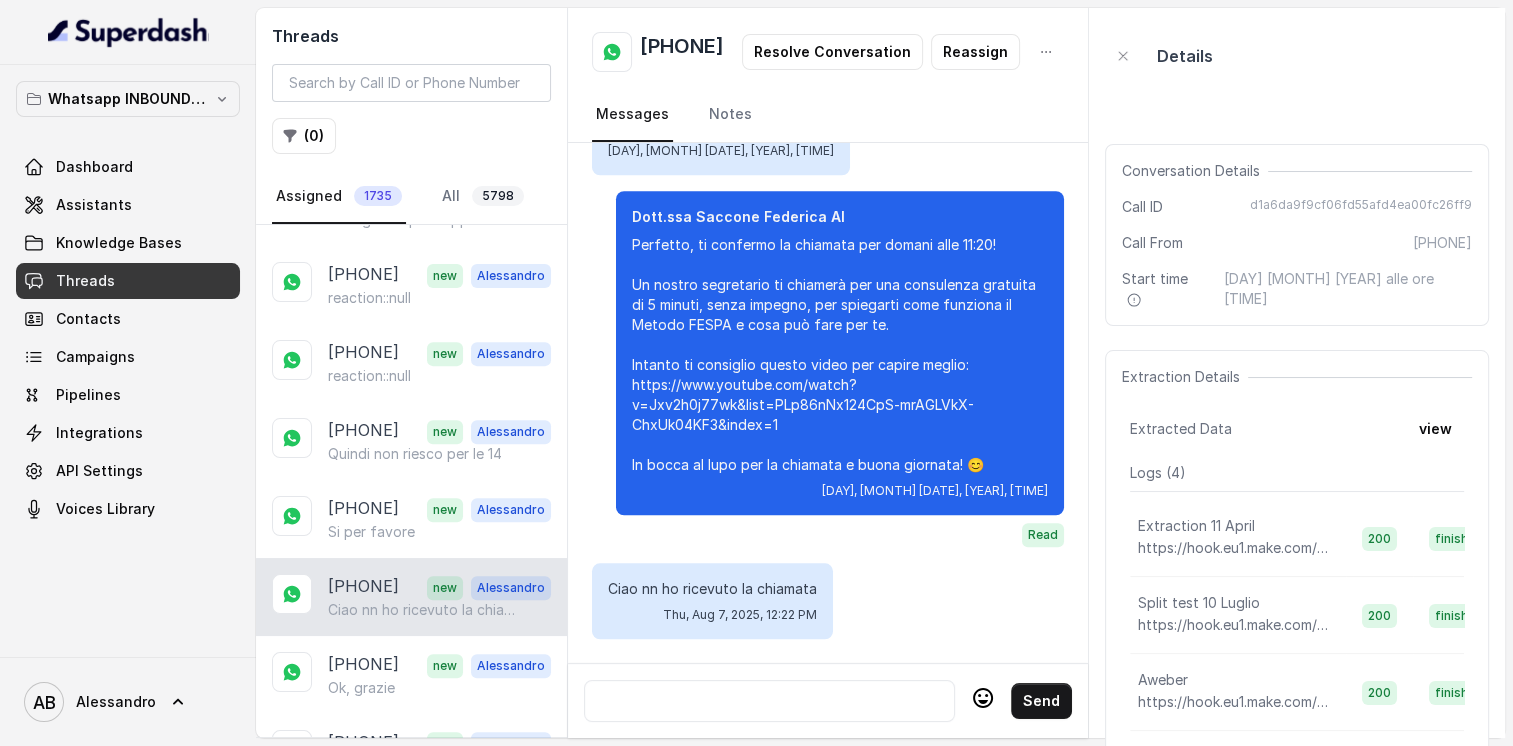 click on "[PHONE]" at bounding box center (682, 52) 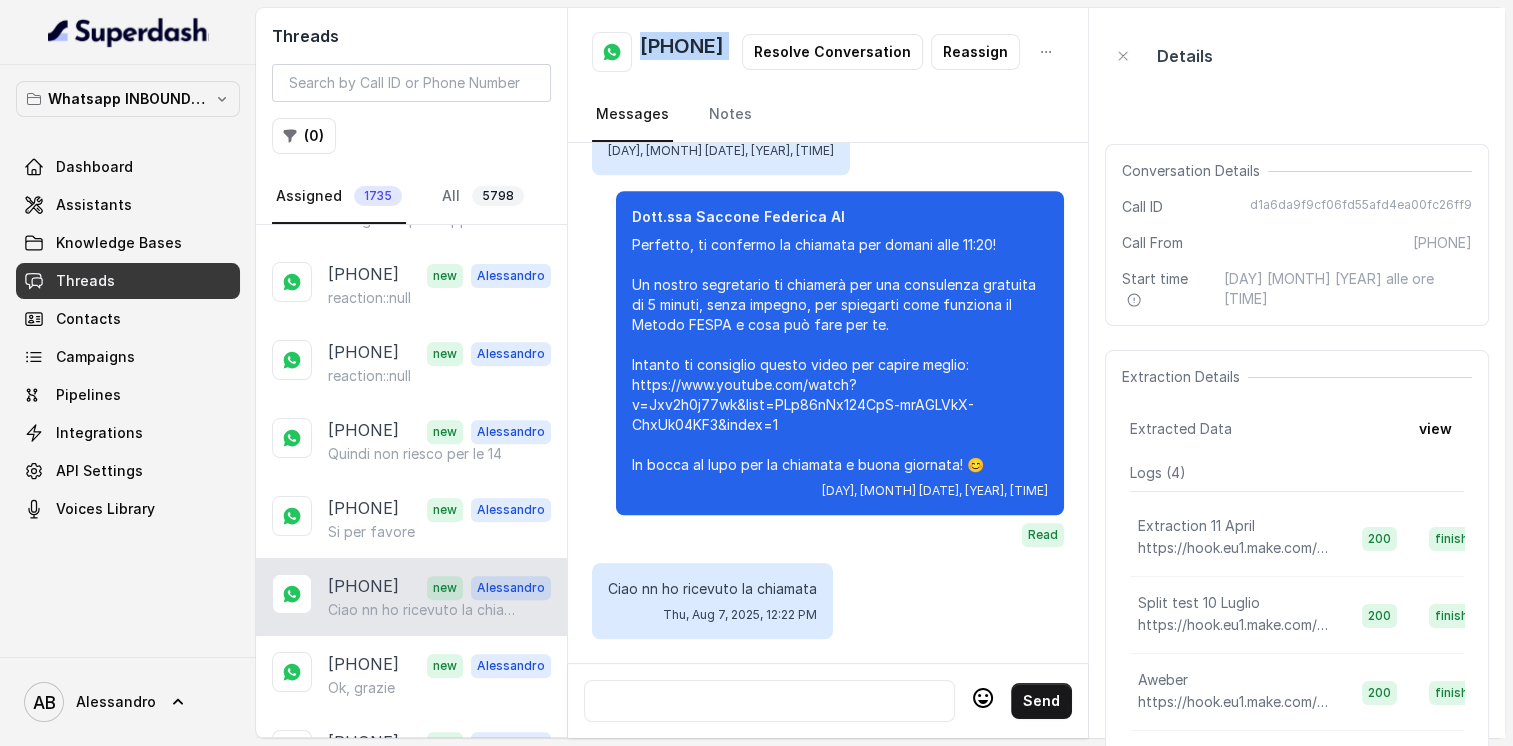 click on "[PHONE]" at bounding box center (682, 52) 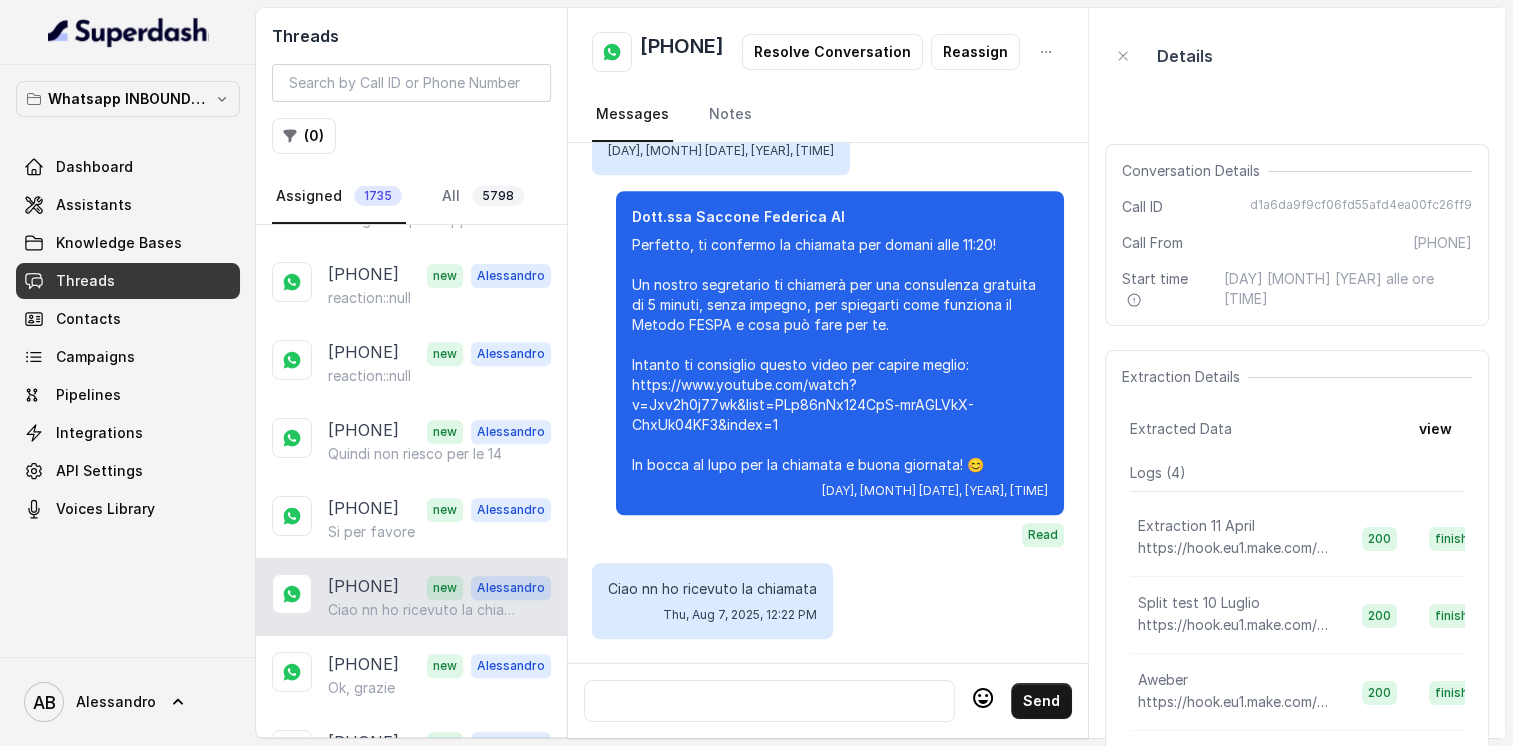 click at bounding box center (769, 701) 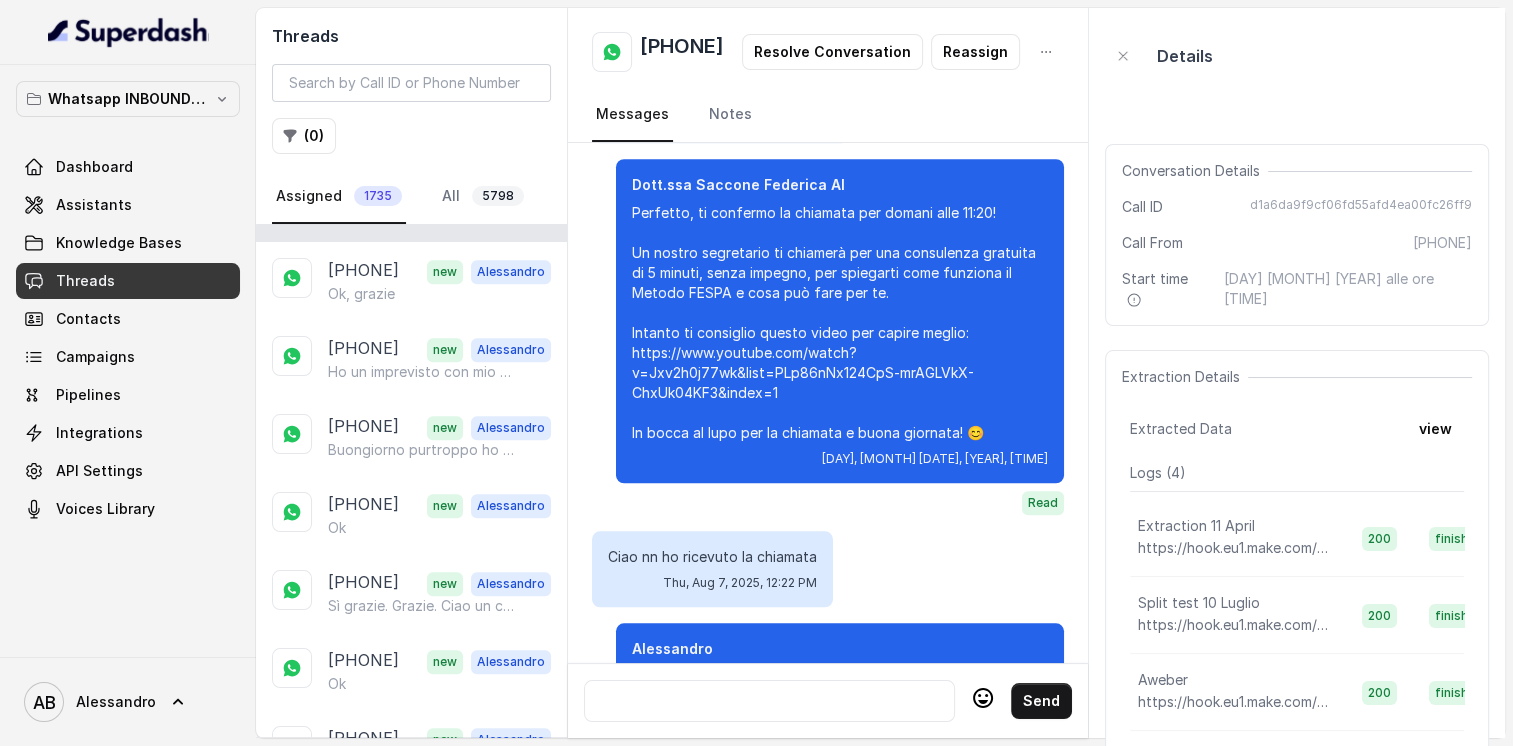 scroll, scrollTop: 1241, scrollLeft: 0, axis: vertical 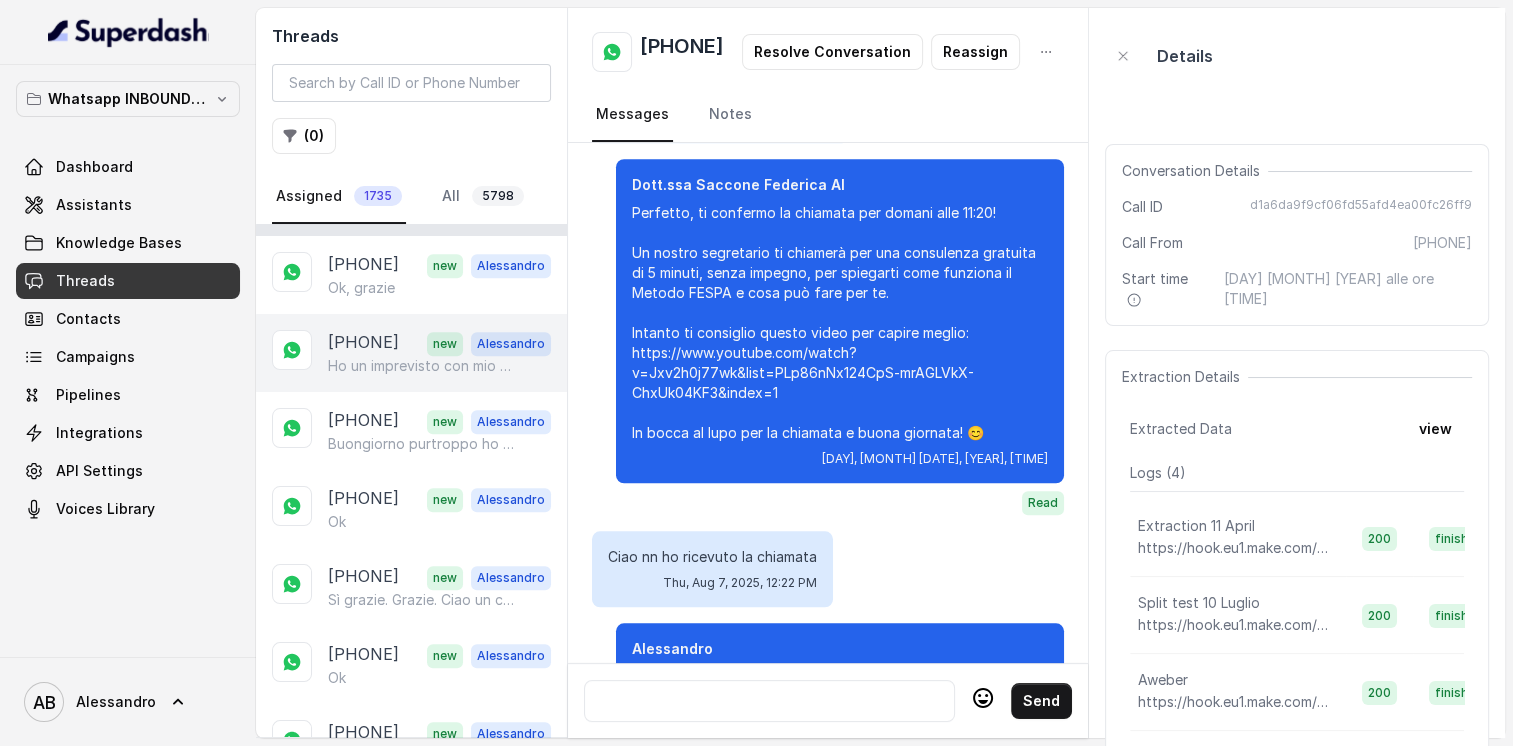 click on "Ho un imprevisto con mio marito e deciso andare con lui" at bounding box center (424, 366) 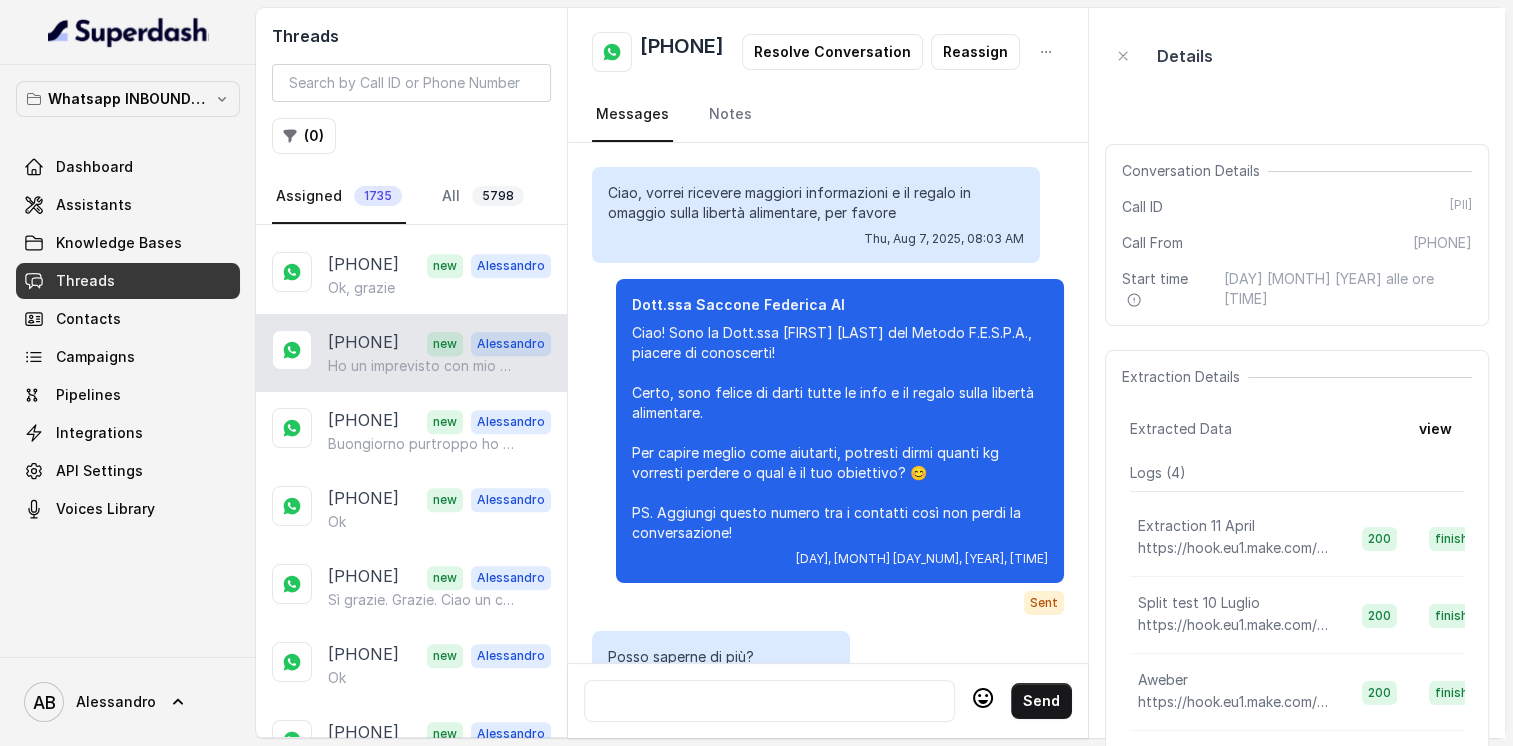 scroll, scrollTop: 4724, scrollLeft: 0, axis: vertical 